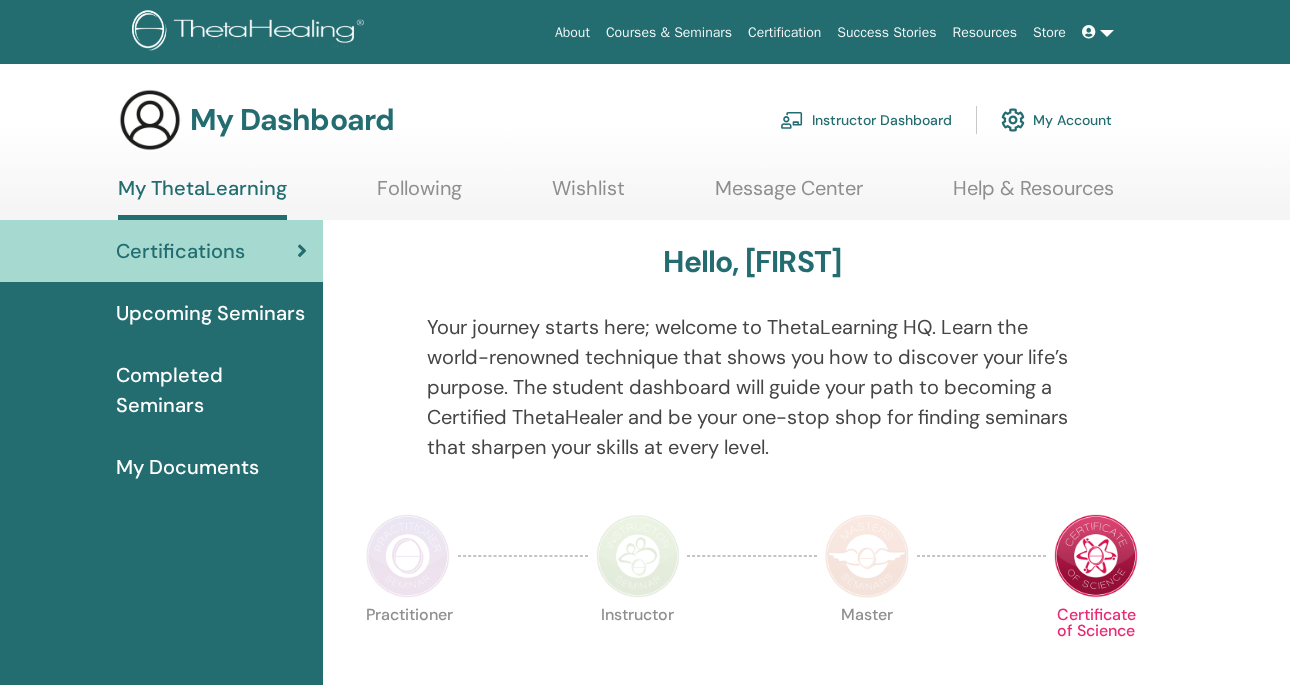 scroll, scrollTop: 0, scrollLeft: 0, axis: both 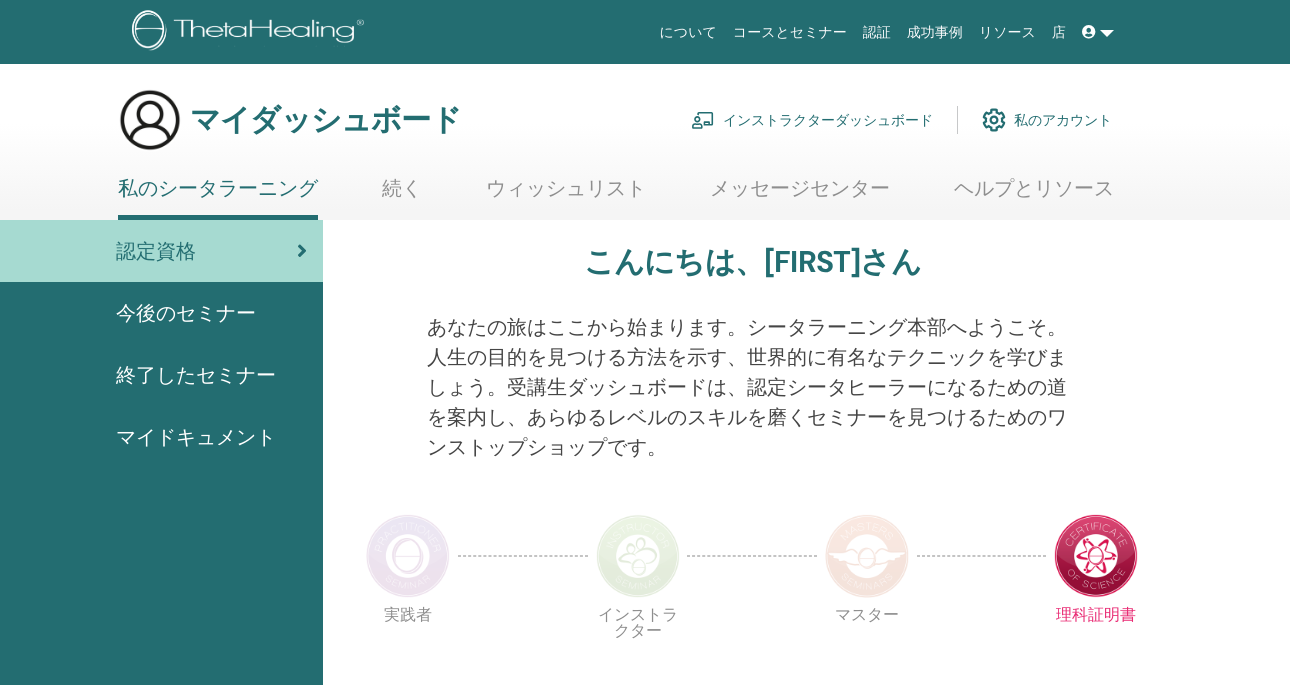 click on "インストラクターダッシュボード" at bounding box center [828, 121] 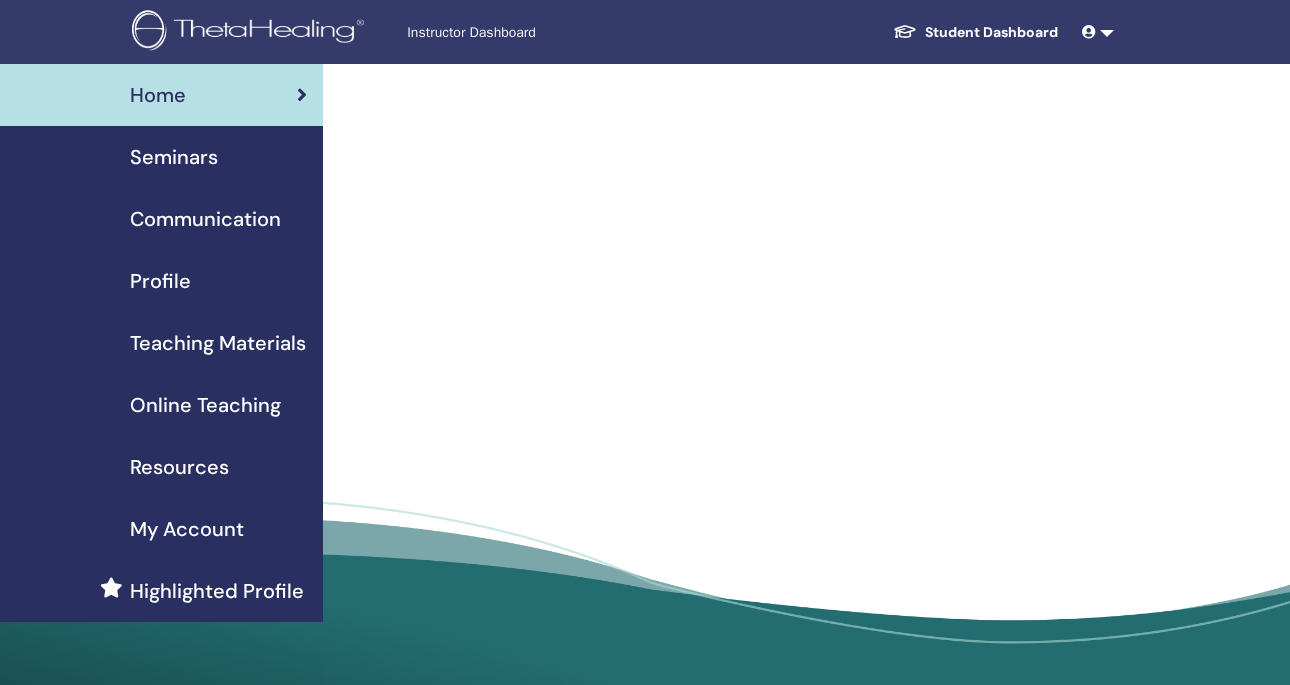 scroll, scrollTop: 0, scrollLeft: 0, axis: both 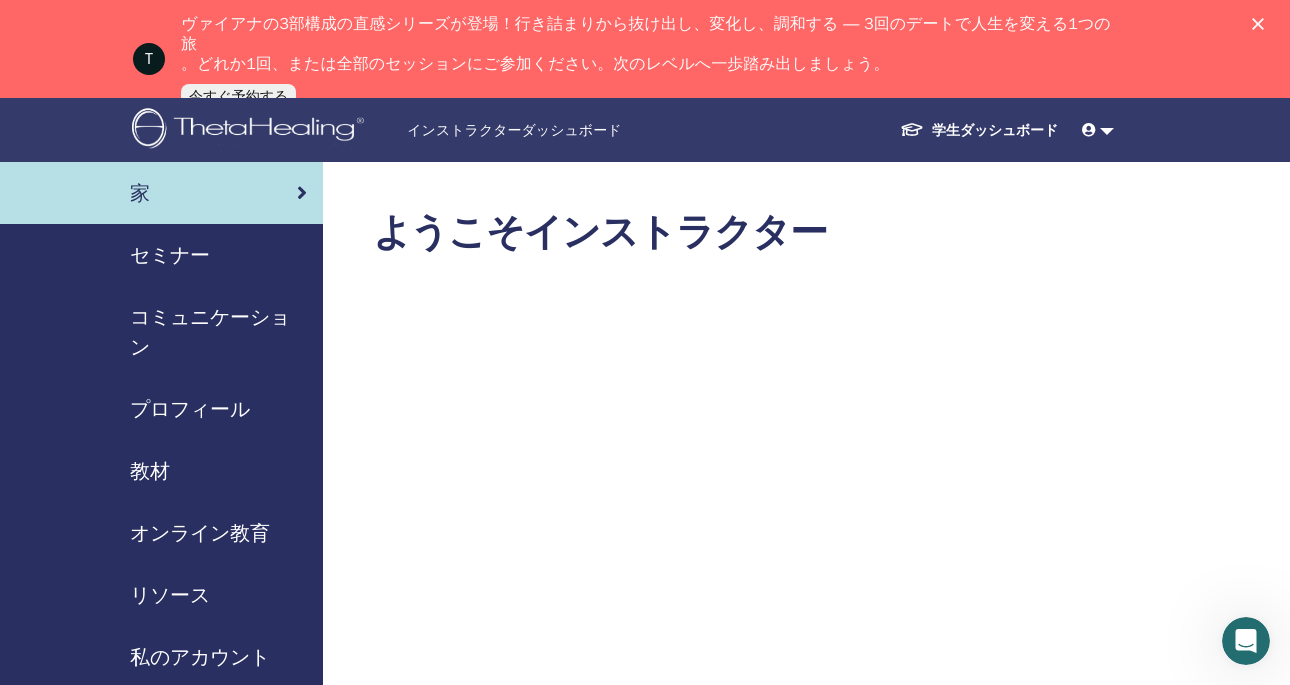 click on "教材" at bounding box center (150, 471) 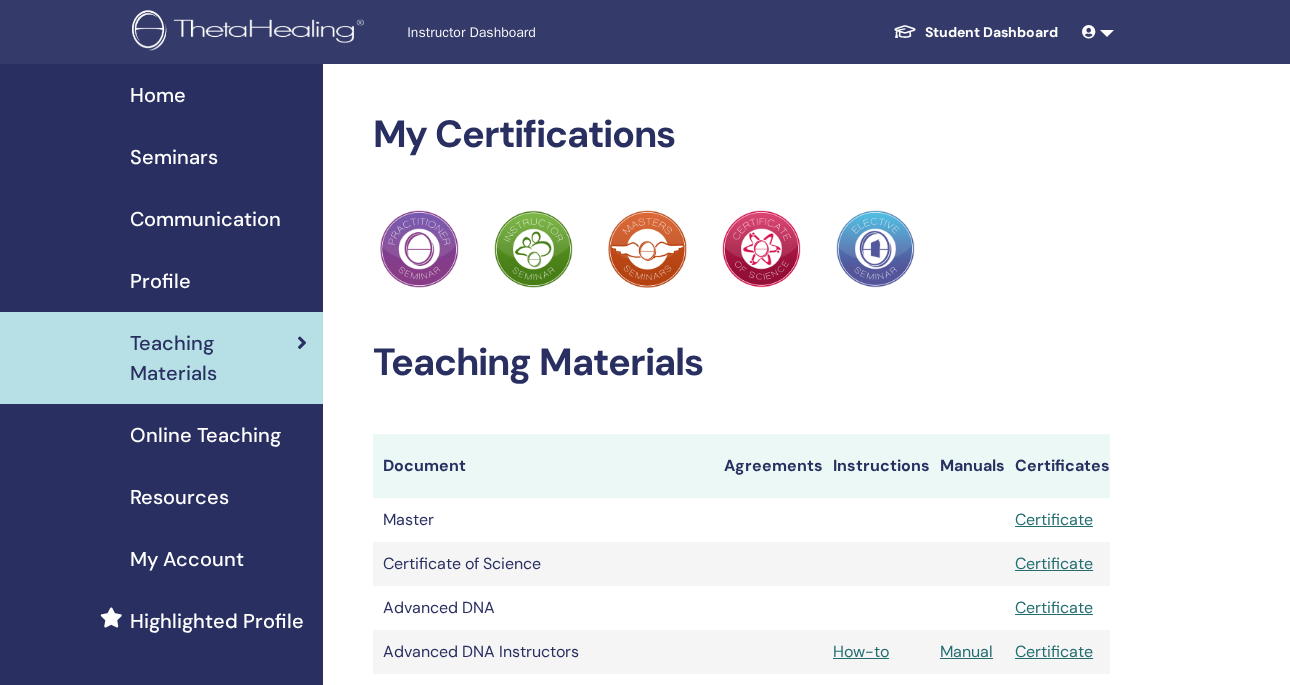 scroll, scrollTop: 0, scrollLeft: 0, axis: both 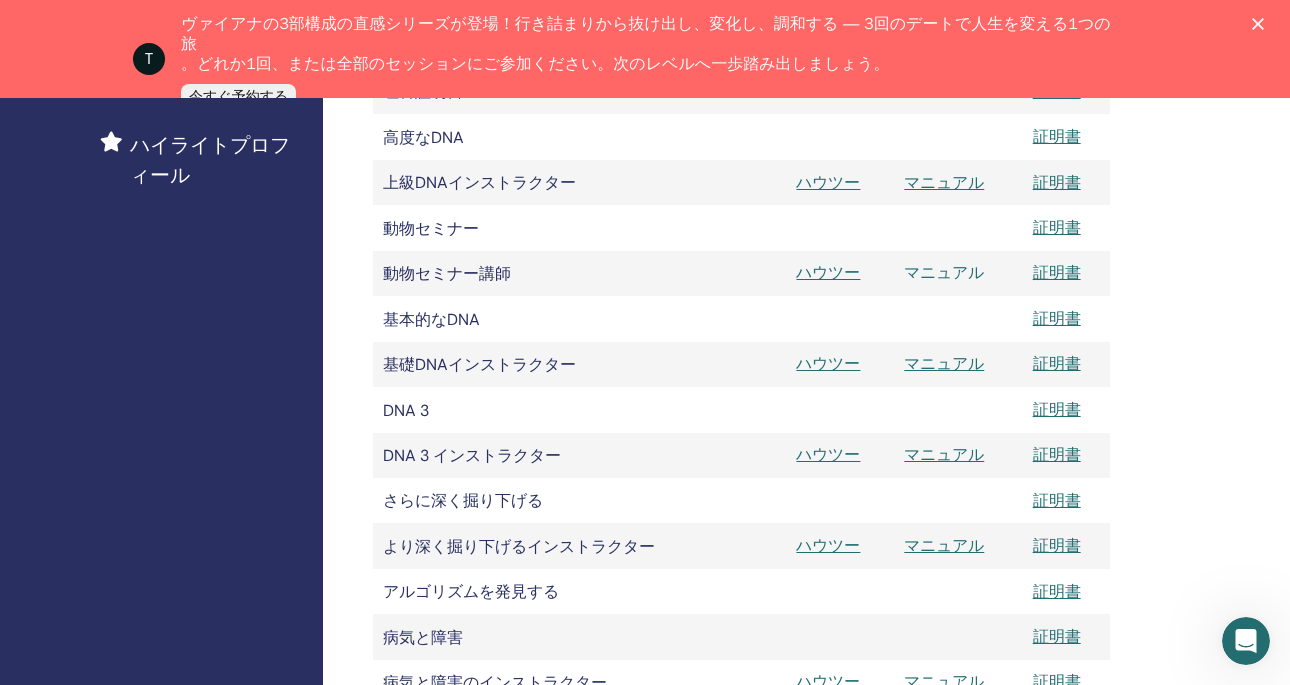 click on "マニュアル" at bounding box center (944, 272) 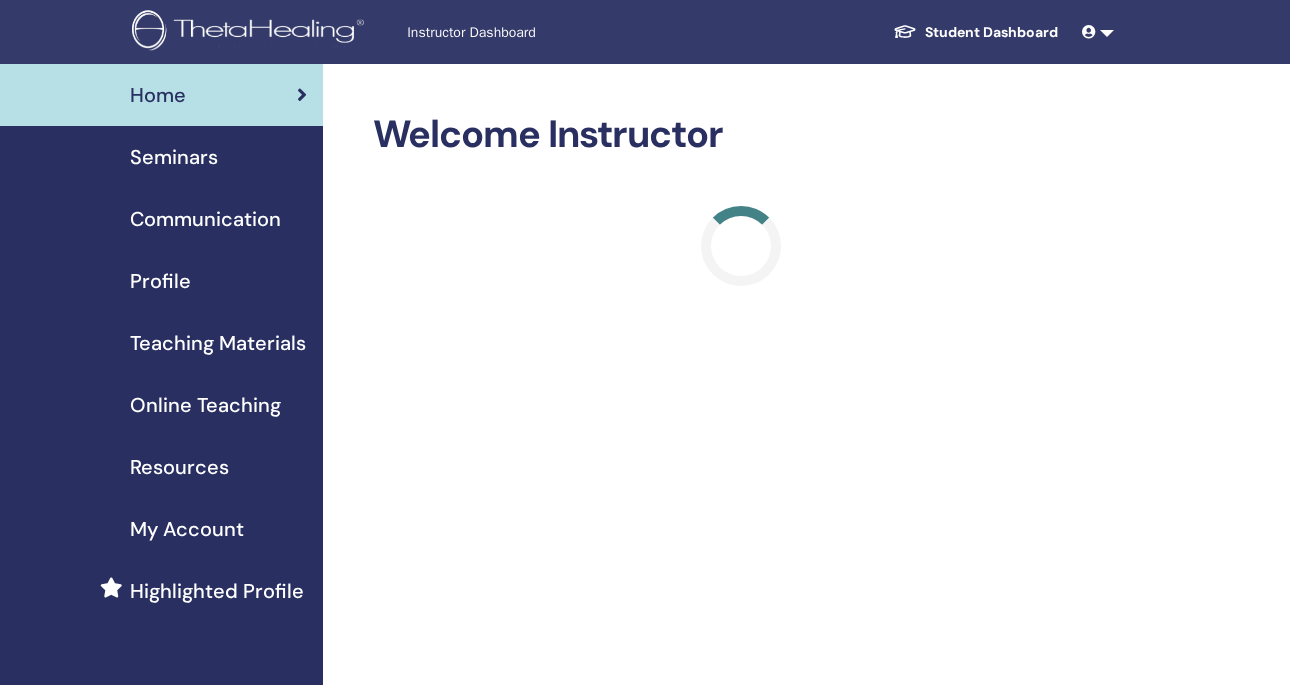 scroll, scrollTop: 0, scrollLeft: 0, axis: both 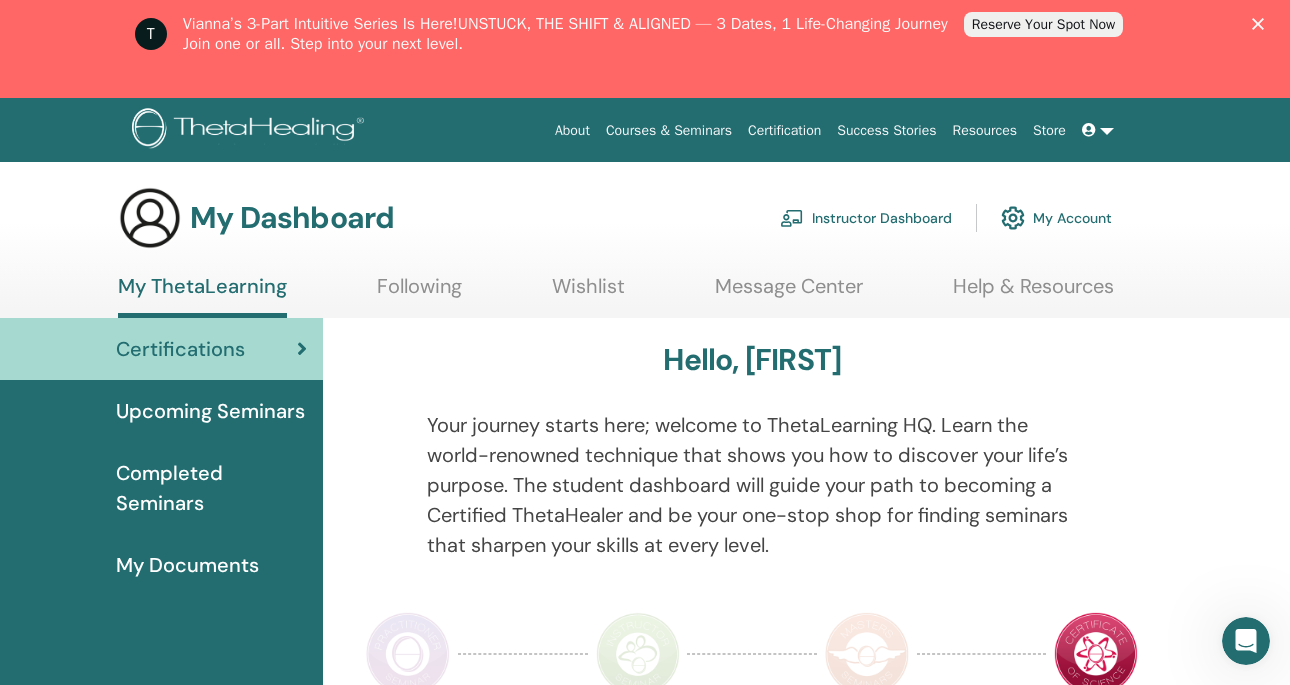 click at bounding box center [1262, 24] 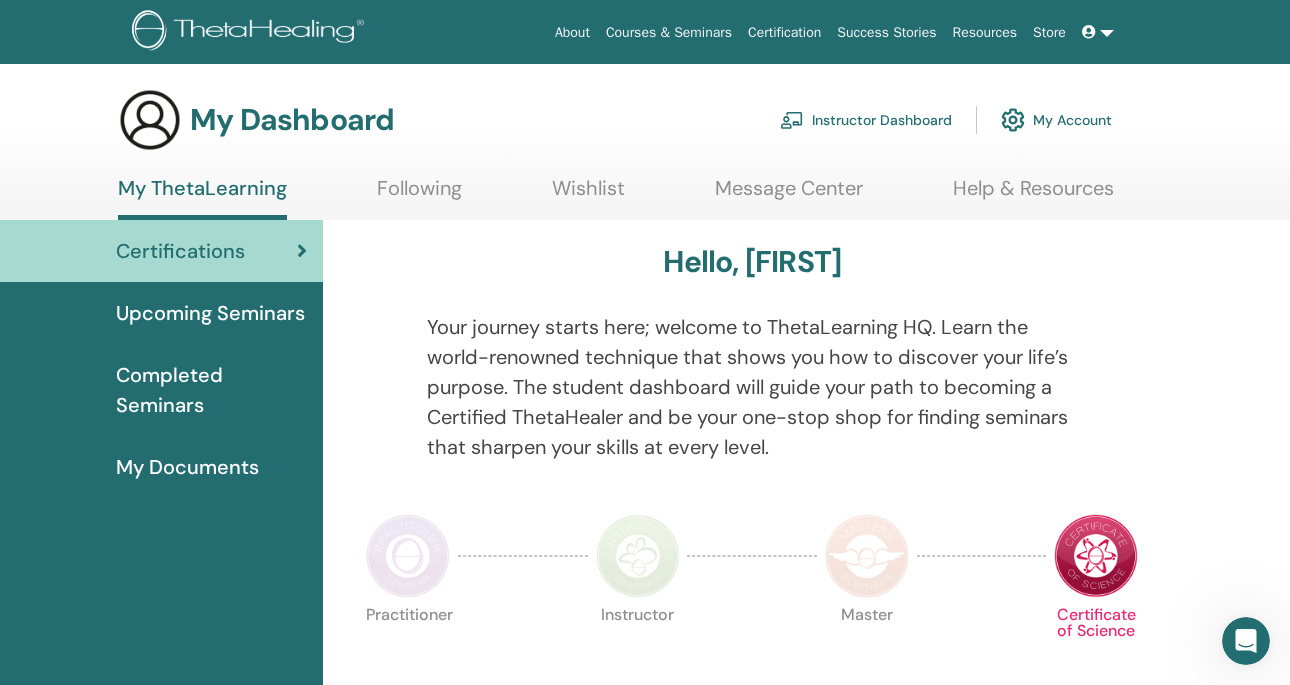click at bounding box center (1098, 32) 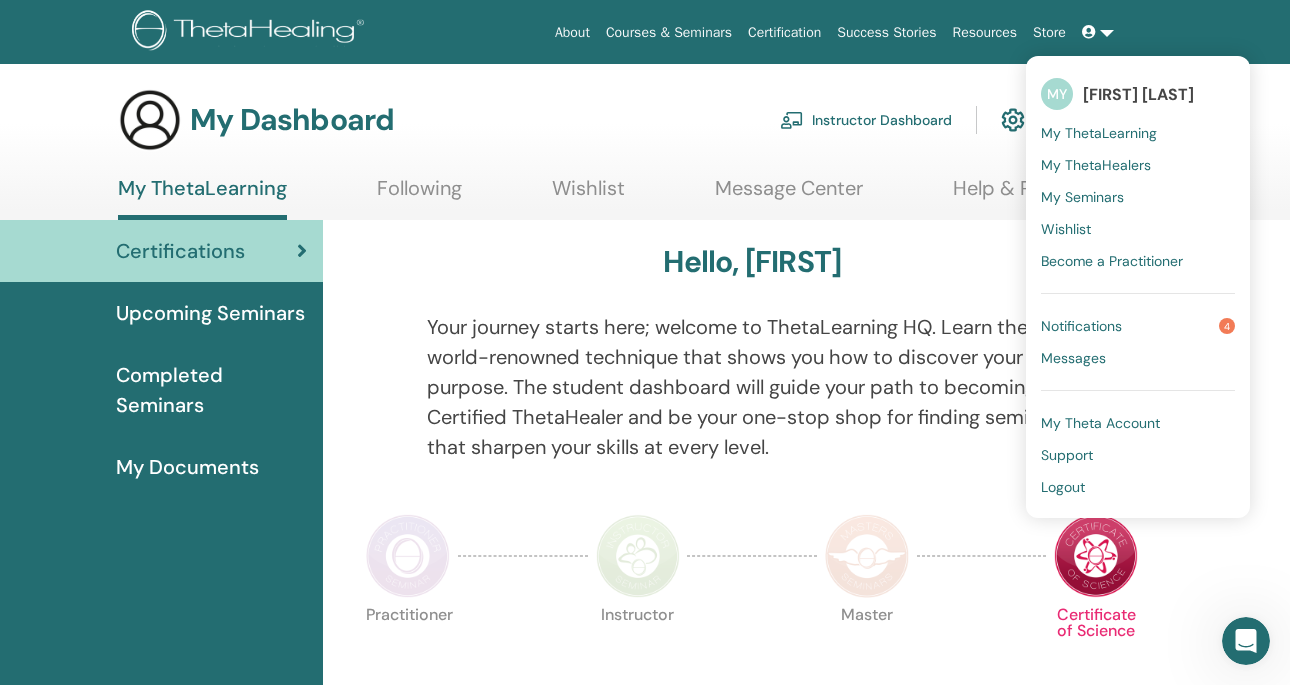 click on "My ThetaLearning" at bounding box center (1099, 133) 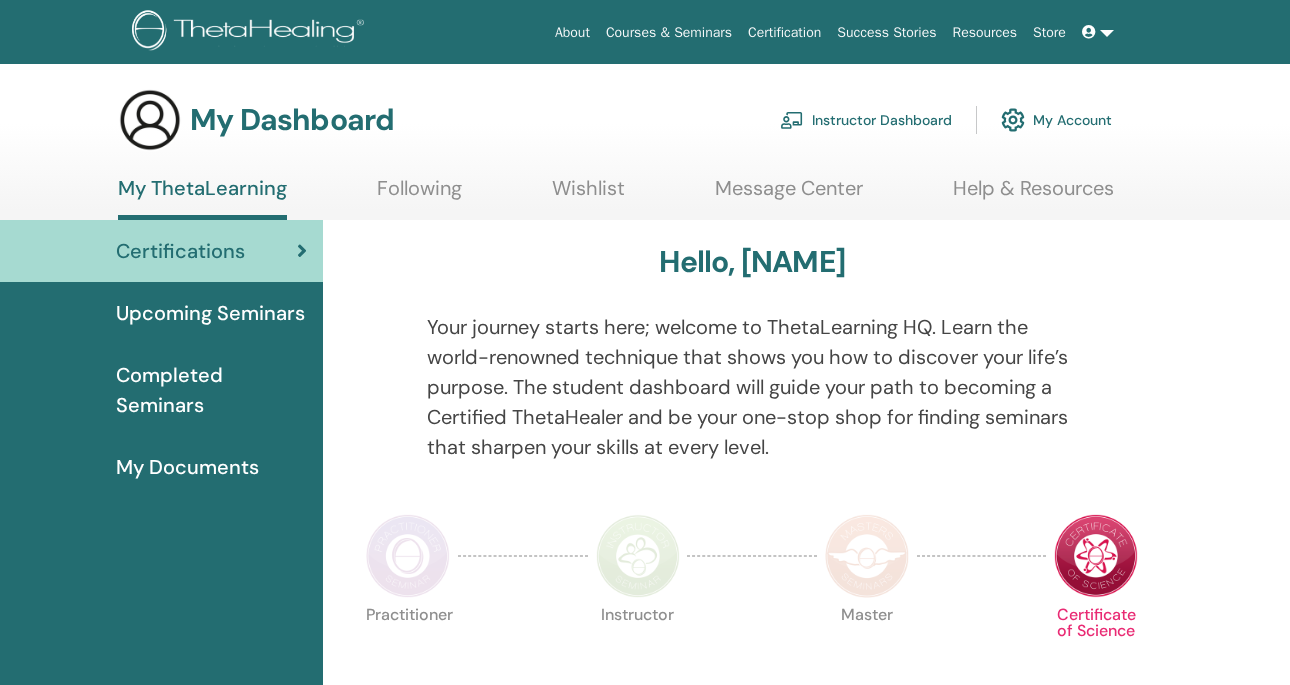 scroll, scrollTop: 0, scrollLeft: 0, axis: both 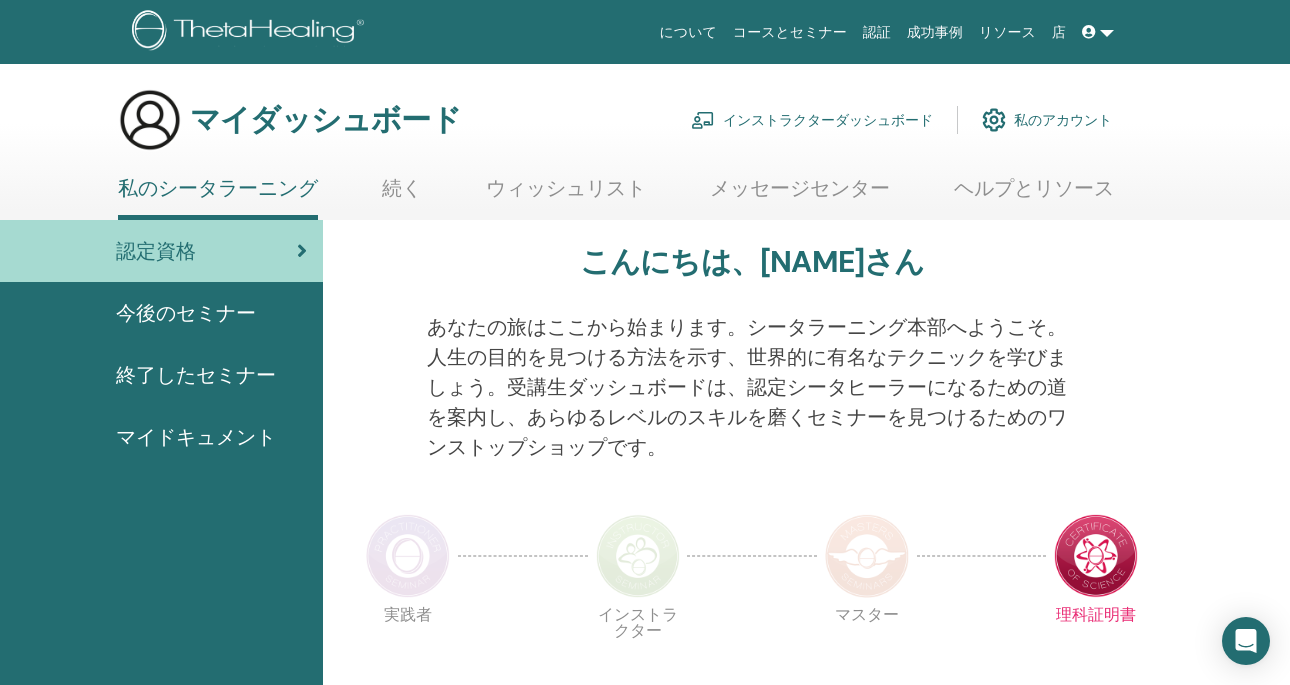 click on "インストラクターダッシュボード" at bounding box center (828, 121) 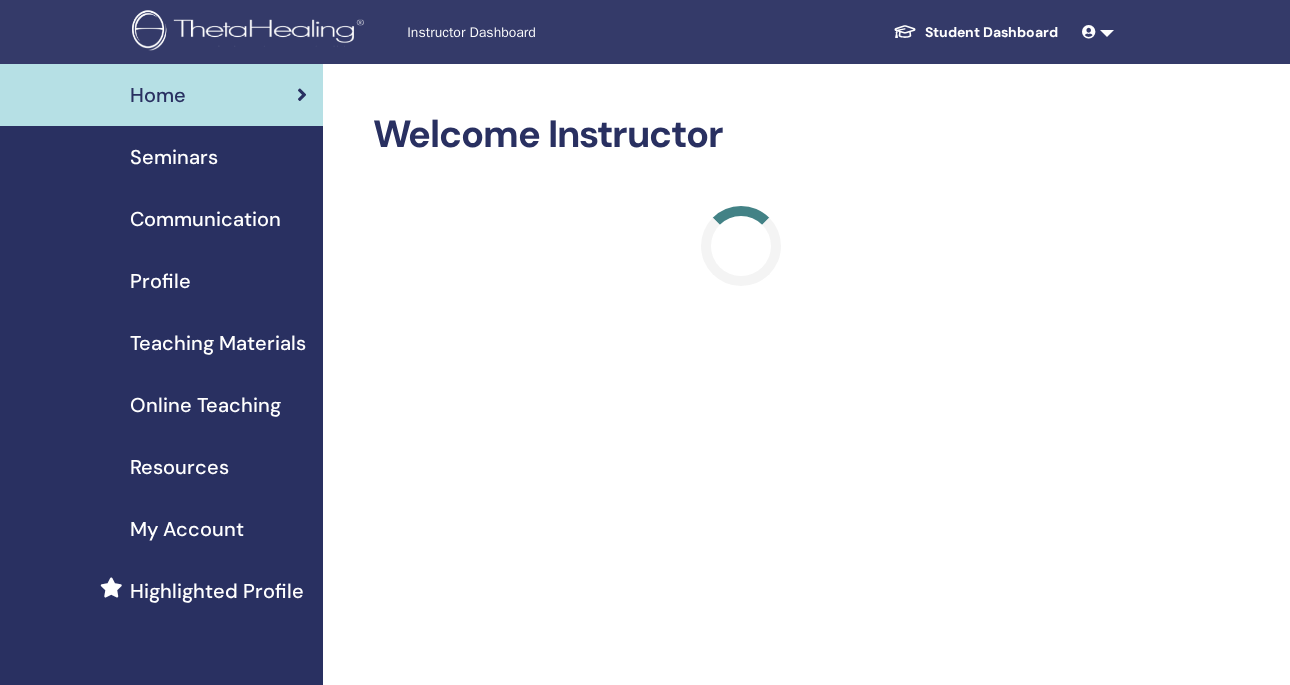 scroll, scrollTop: 0, scrollLeft: 0, axis: both 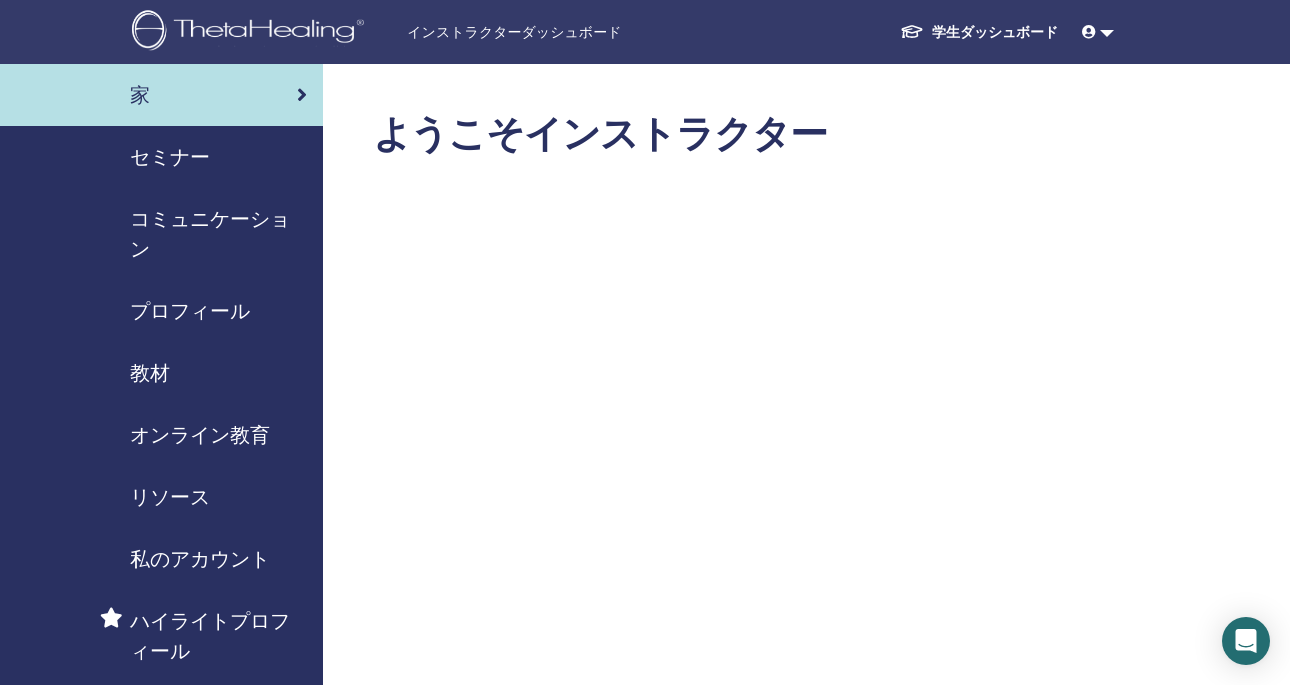 click on "教材" at bounding box center [150, 373] 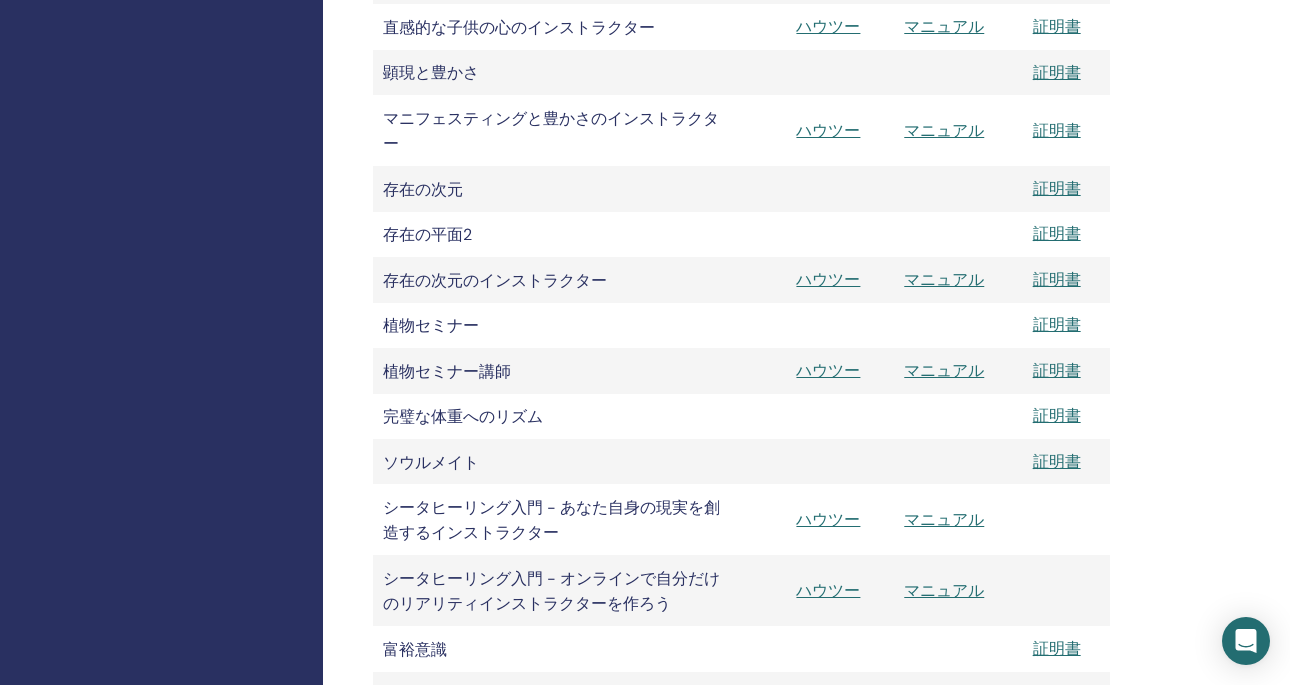 scroll, scrollTop: 1412, scrollLeft: 0, axis: vertical 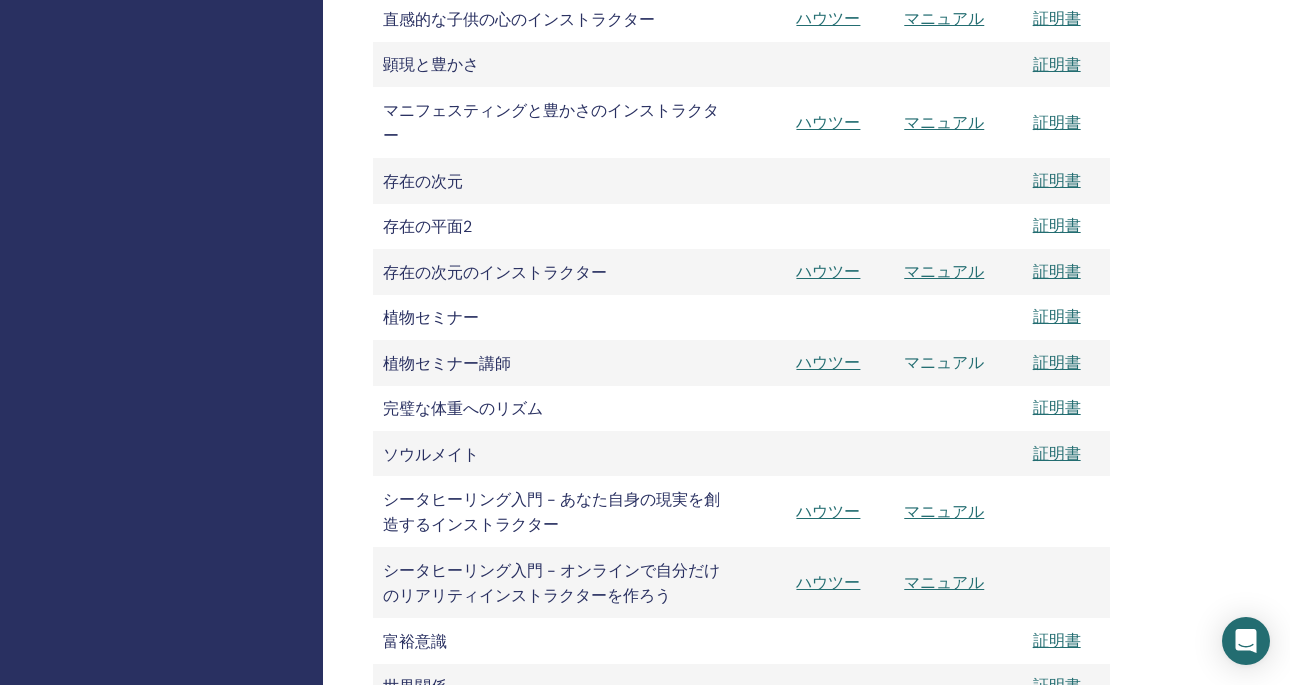 click on "マニュアル" at bounding box center [944, 362] 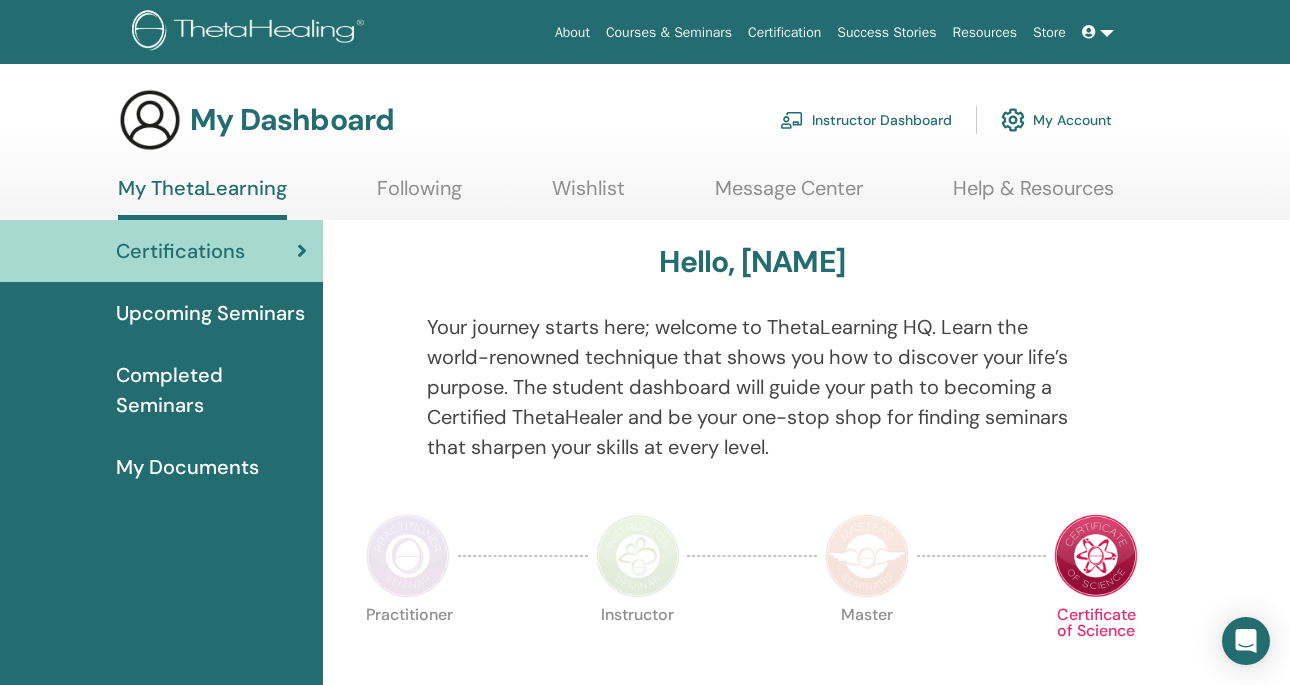 scroll, scrollTop: 0, scrollLeft: 0, axis: both 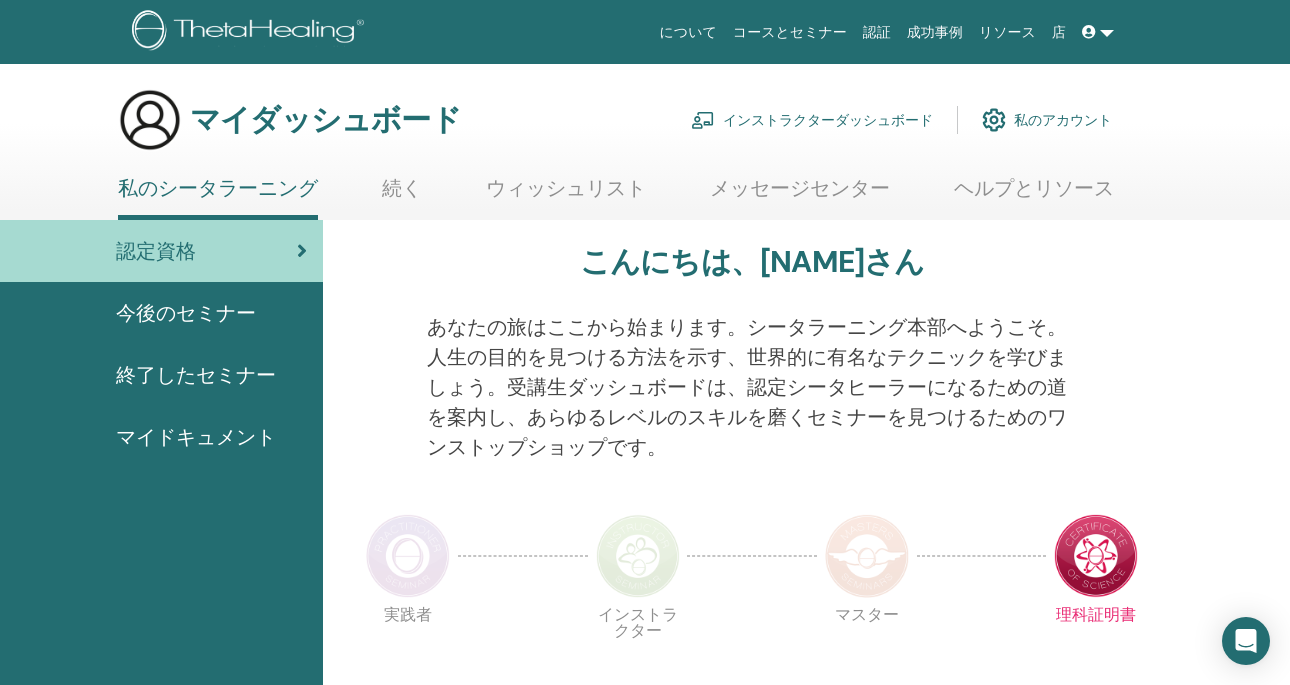 click on "インストラクターダッシュボード" at bounding box center [828, 121] 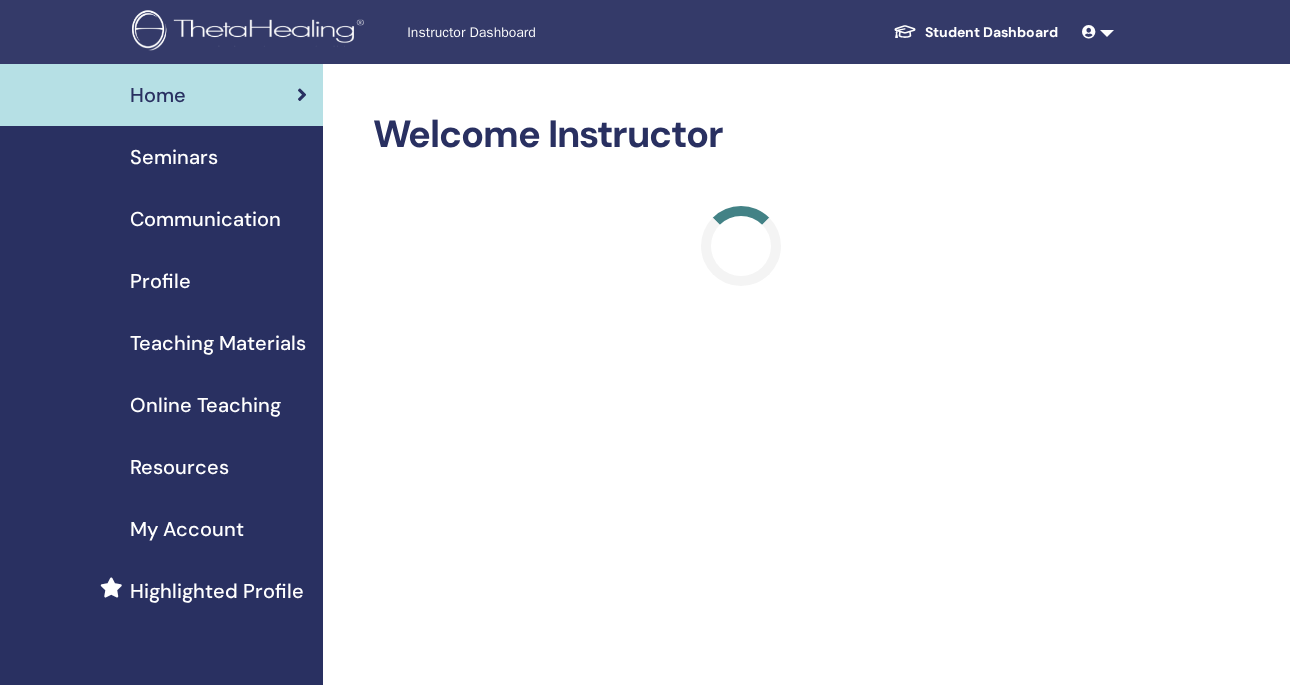 scroll, scrollTop: 0, scrollLeft: 0, axis: both 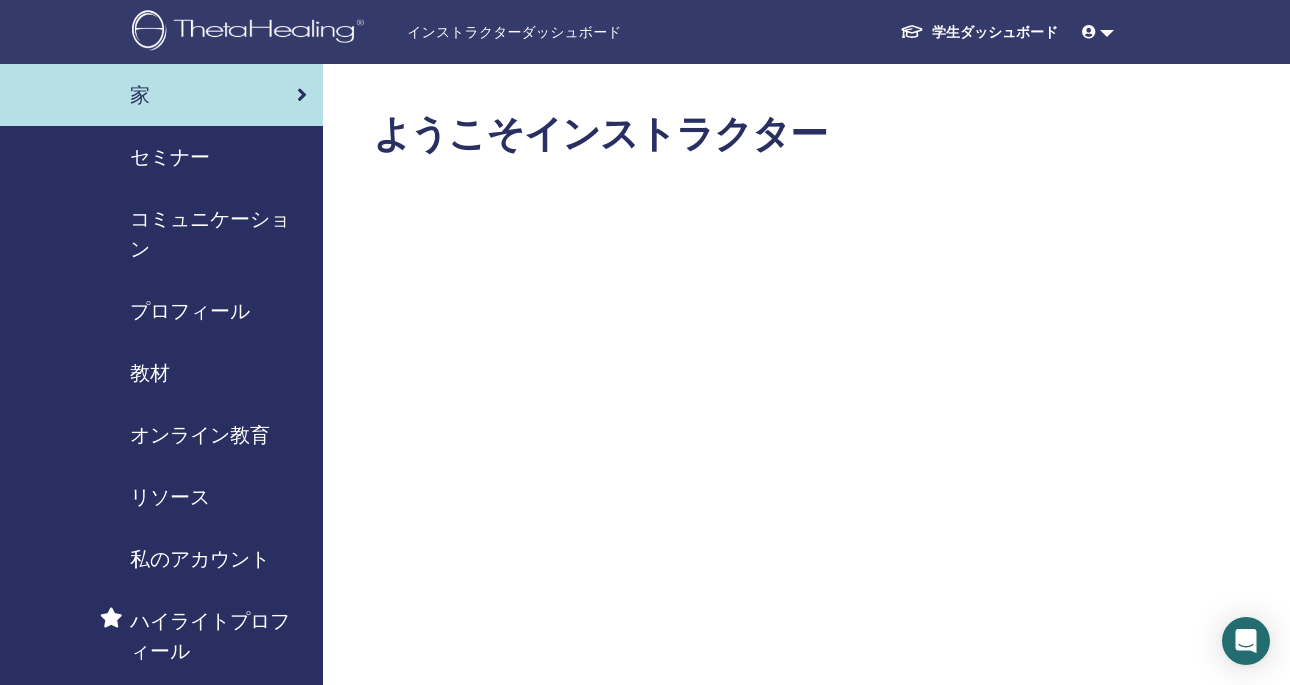 click on "教材" at bounding box center [150, 373] 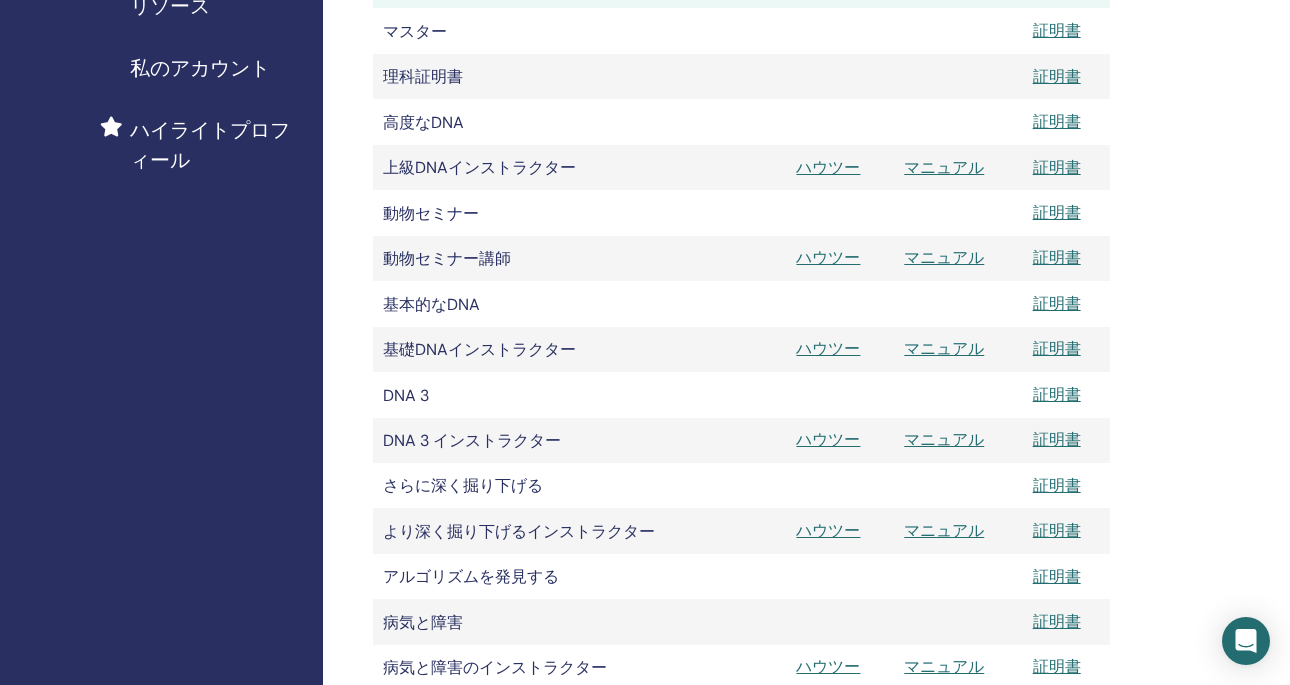 scroll, scrollTop: 499, scrollLeft: 0, axis: vertical 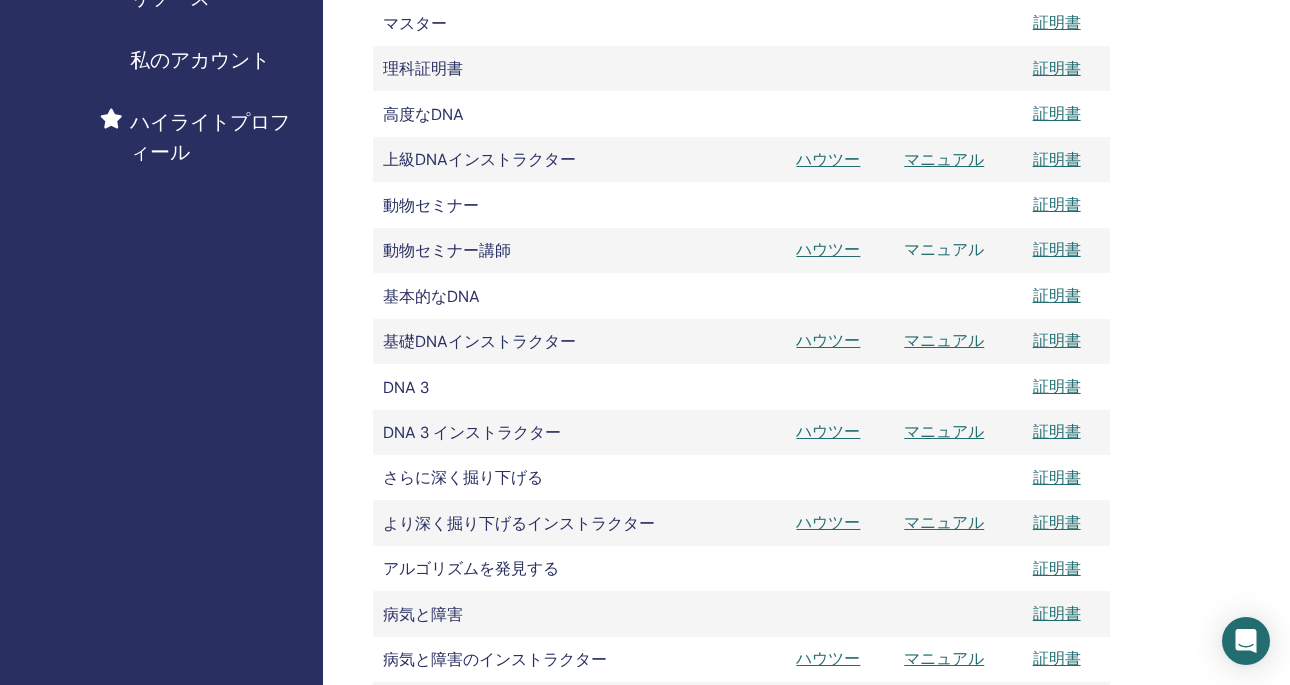 click on "マニュアル" at bounding box center [944, 249] 